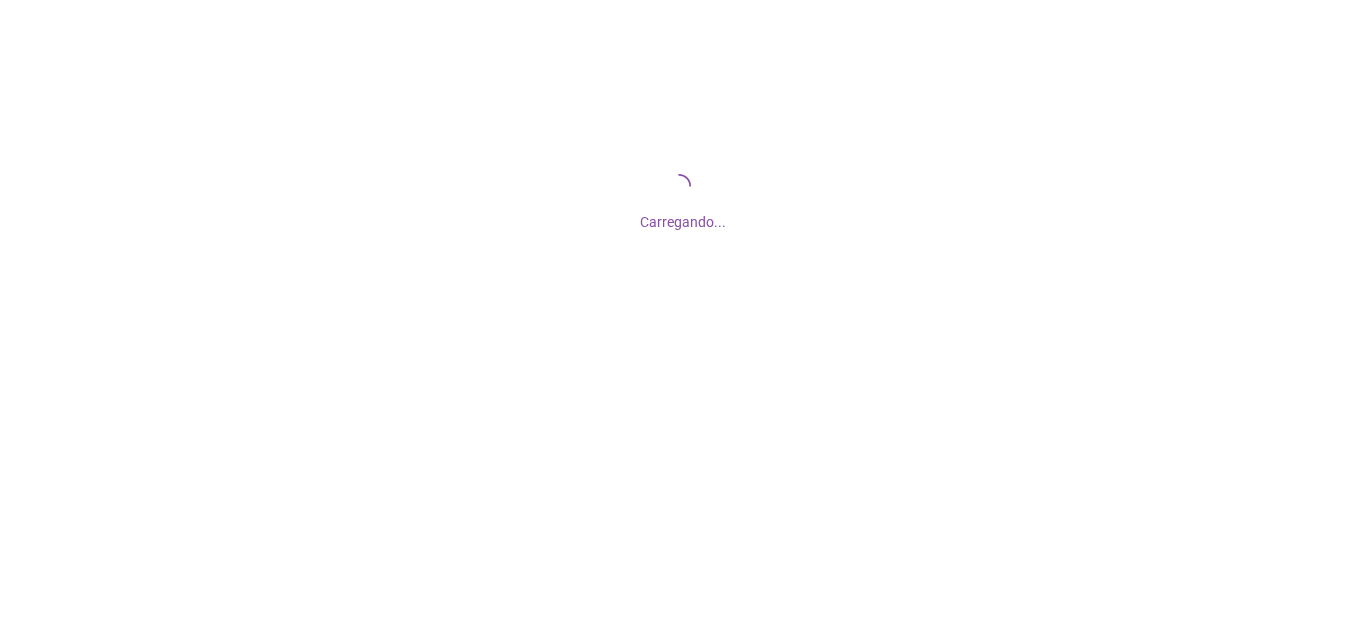 scroll, scrollTop: 0, scrollLeft: 0, axis: both 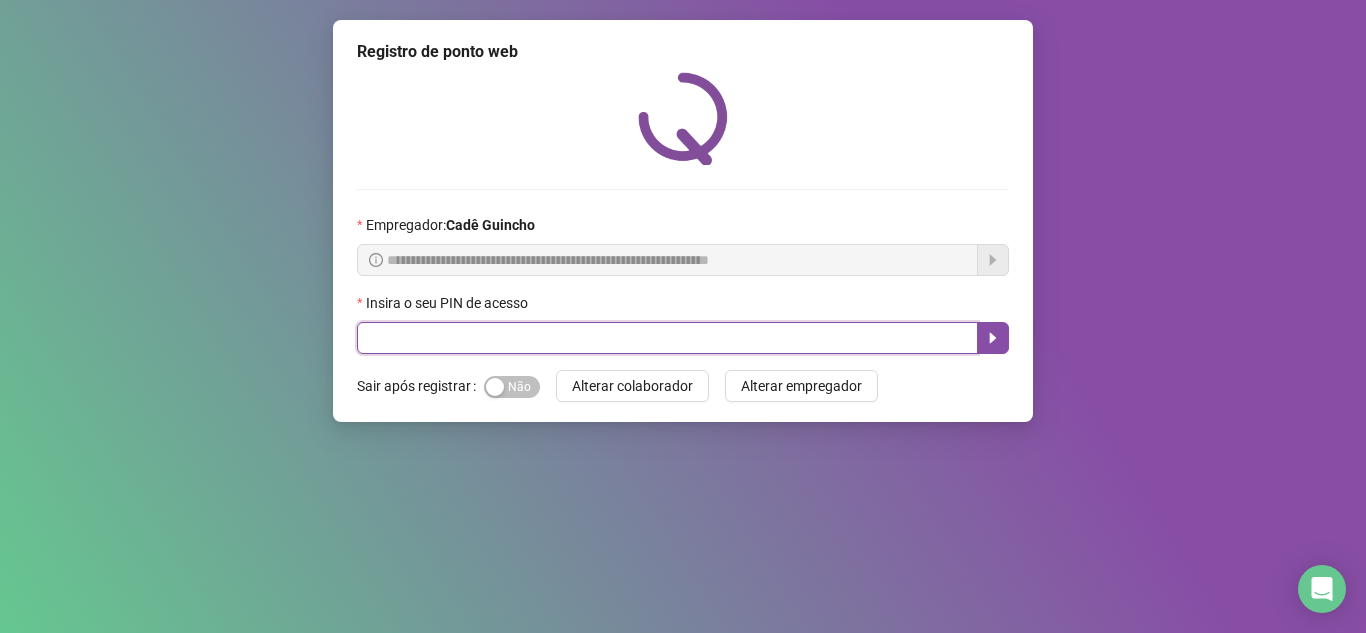 click at bounding box center [667, 338] 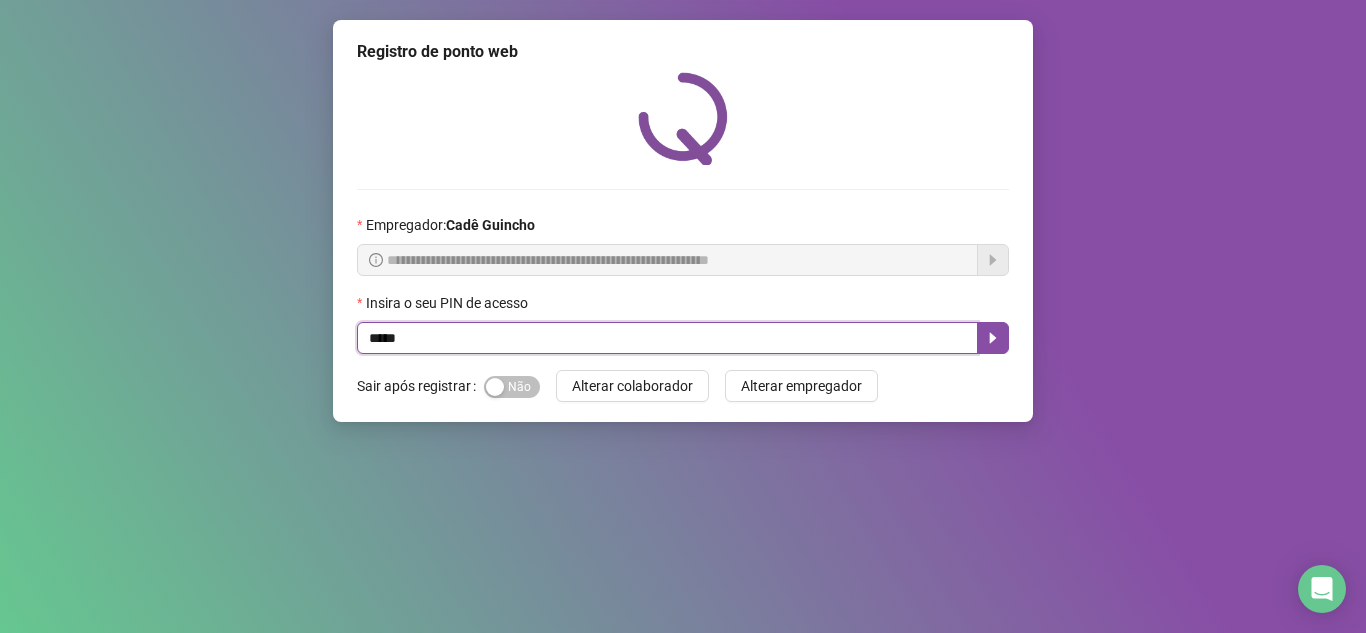 type on "*****" 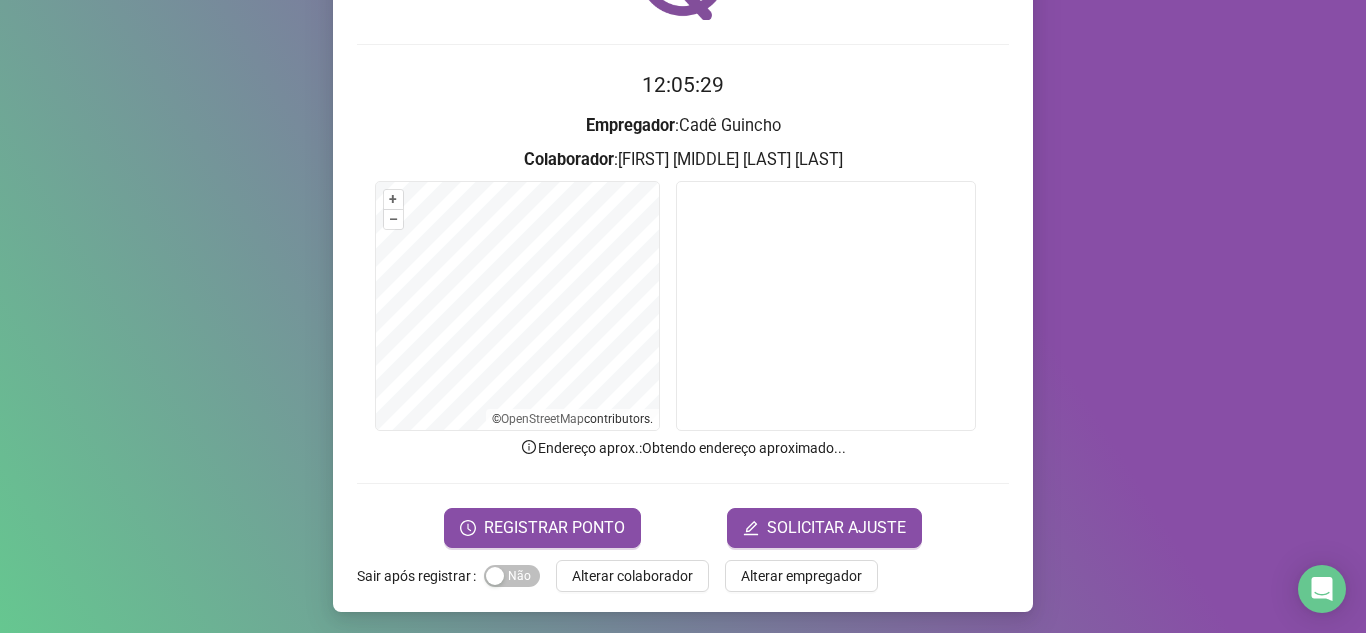 scroll, scrollTop: 148, scrollLeft: 0, axis: vertical 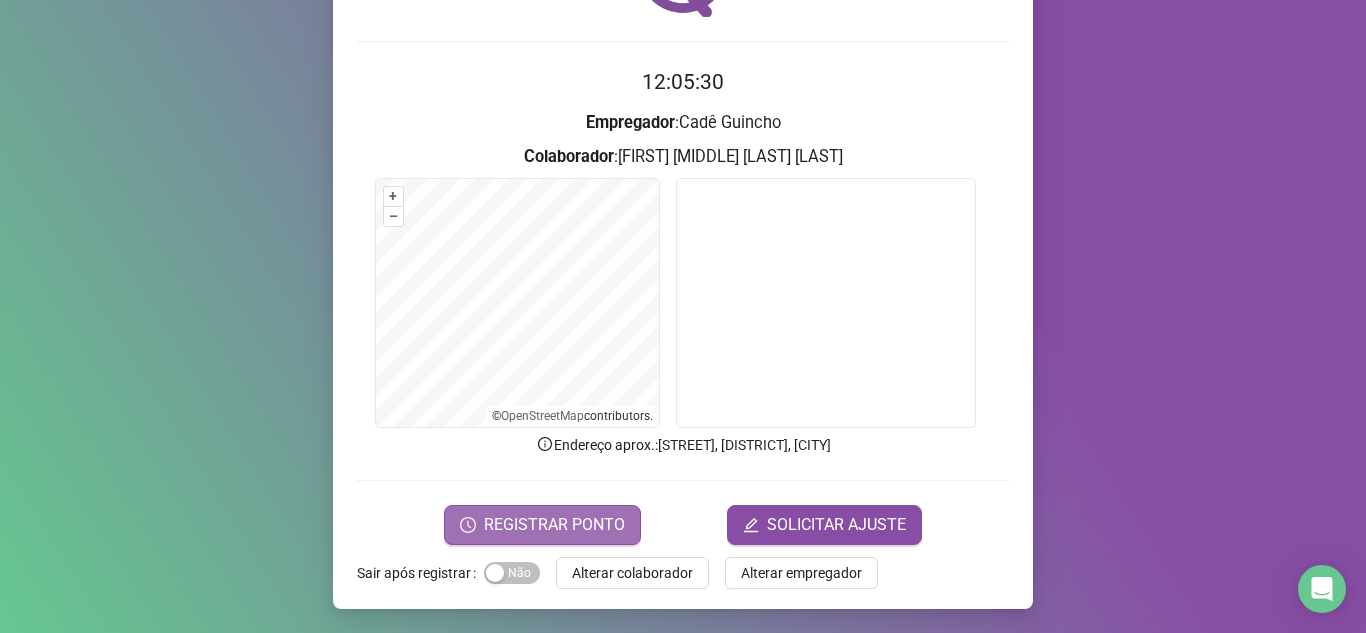 click on "REGISTRAR PONTO" at bounding box center (554, 525) 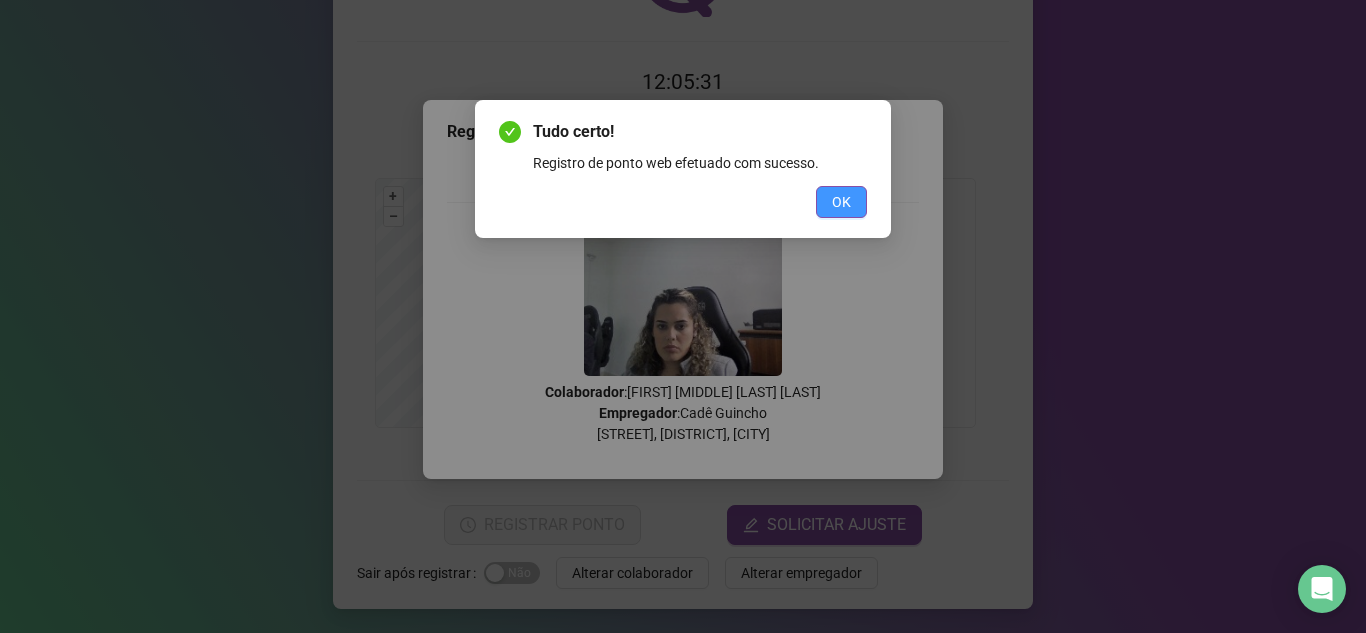 drag, startPoint x: 837, startPoint y: 203, endPoint x: 848, endPoint y: 178, distance: 27.313 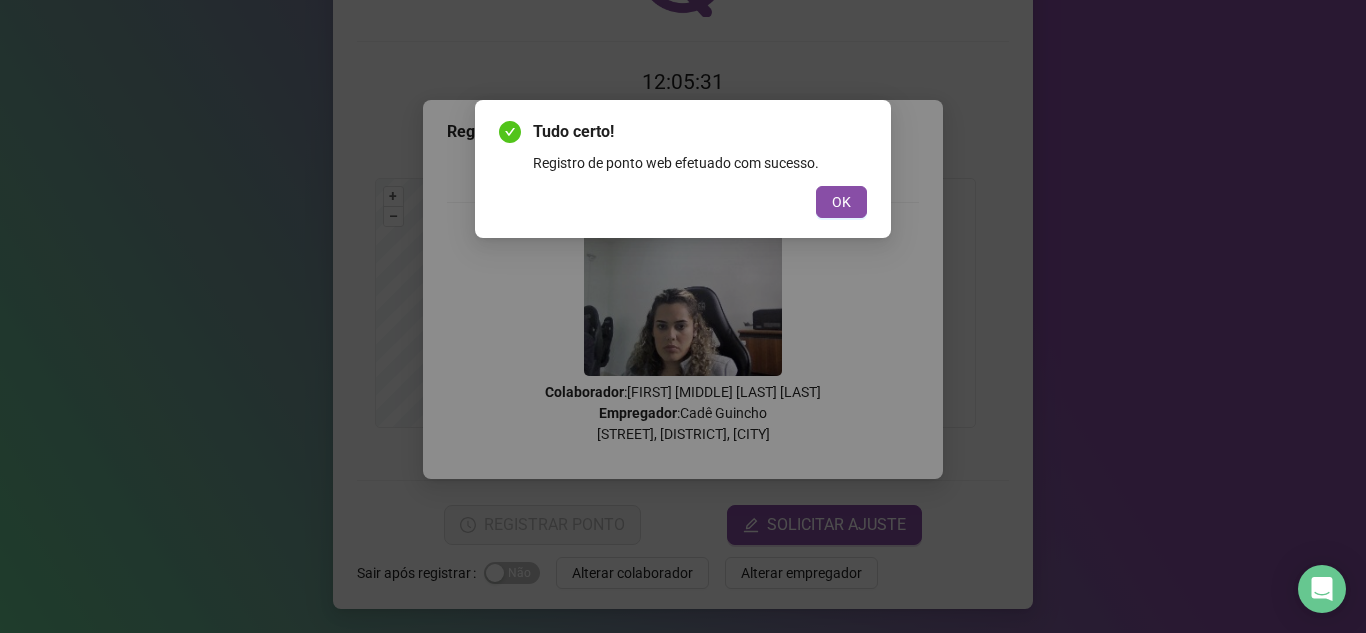click on "OK" at bounding box center [841, 202] 